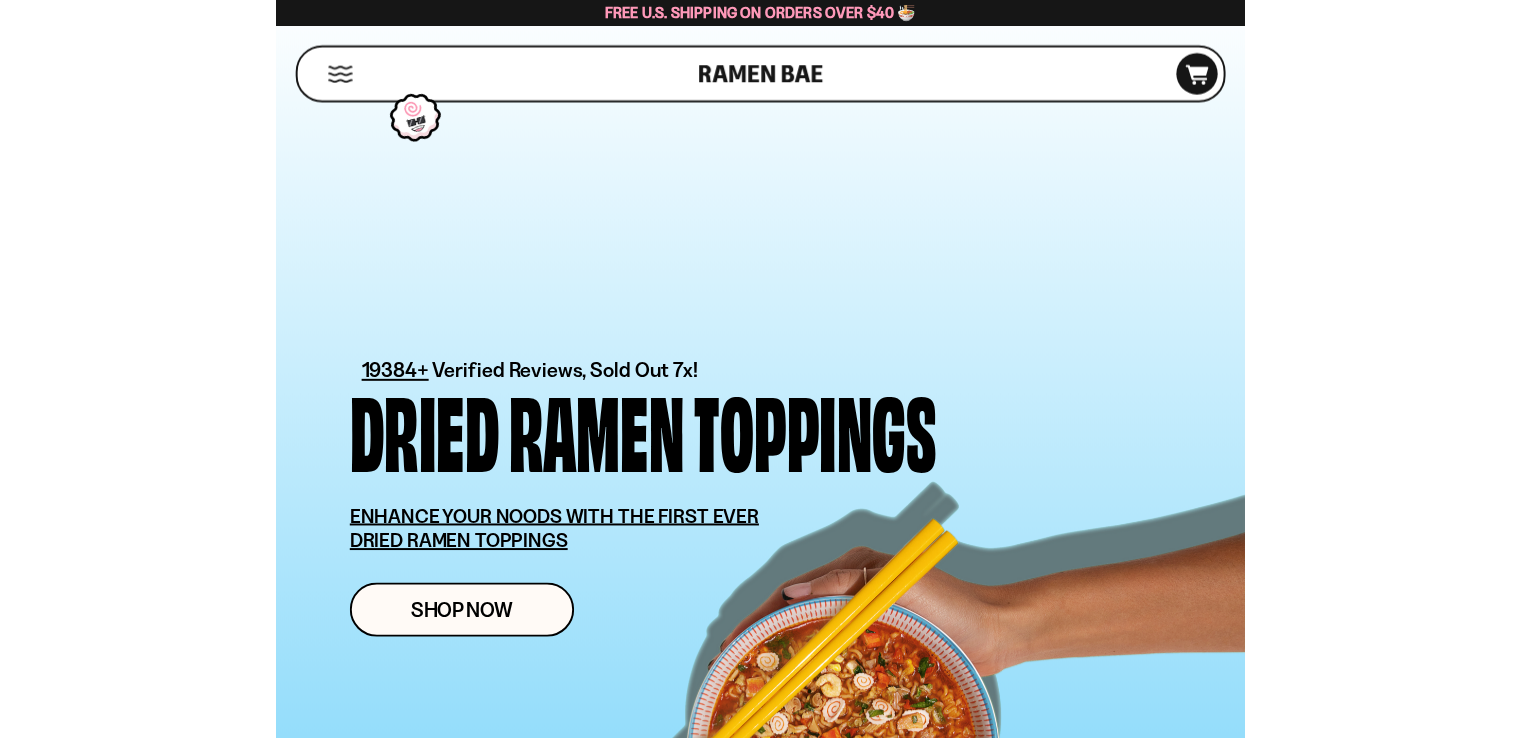 scroll, scrollTop: 0, scrollLeft: 0, axis: both 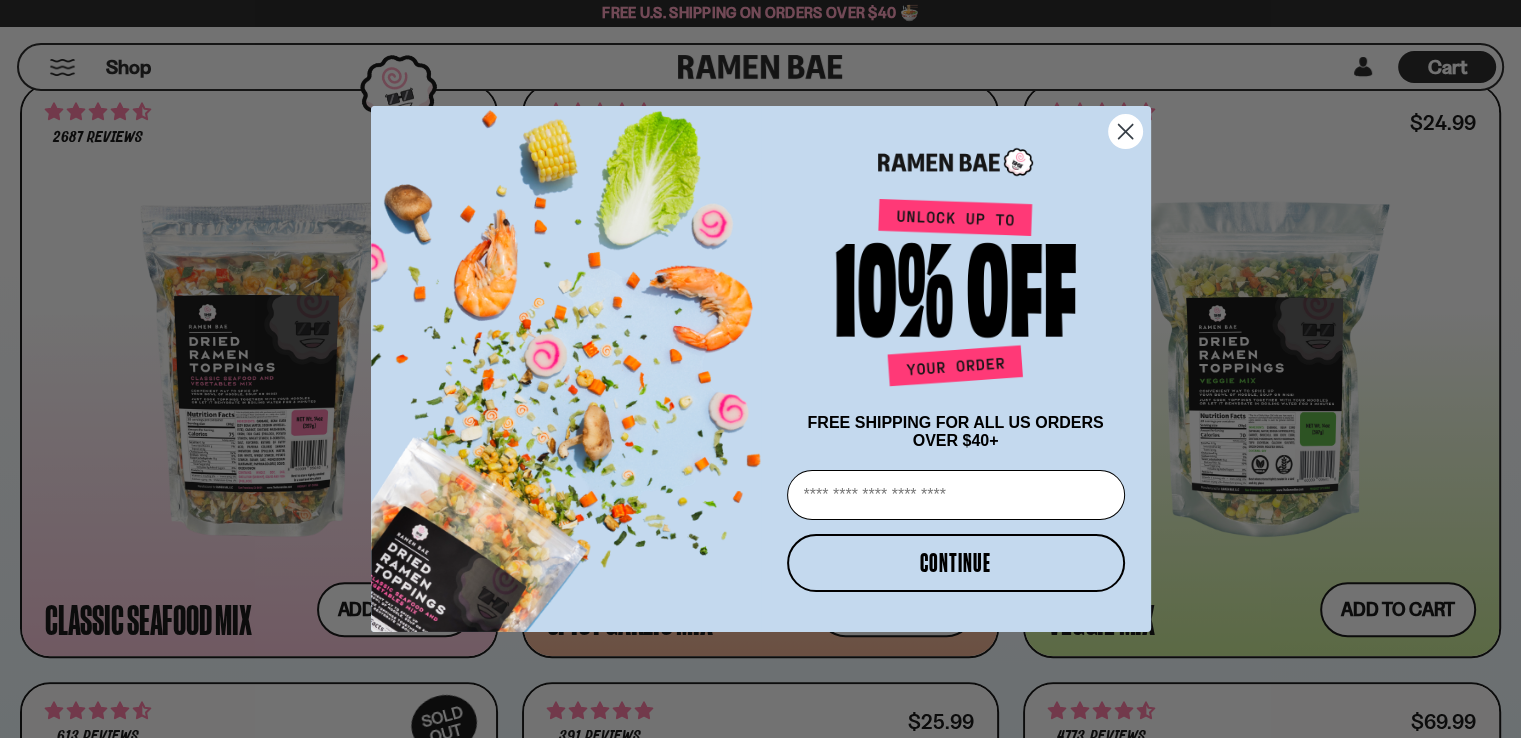 click 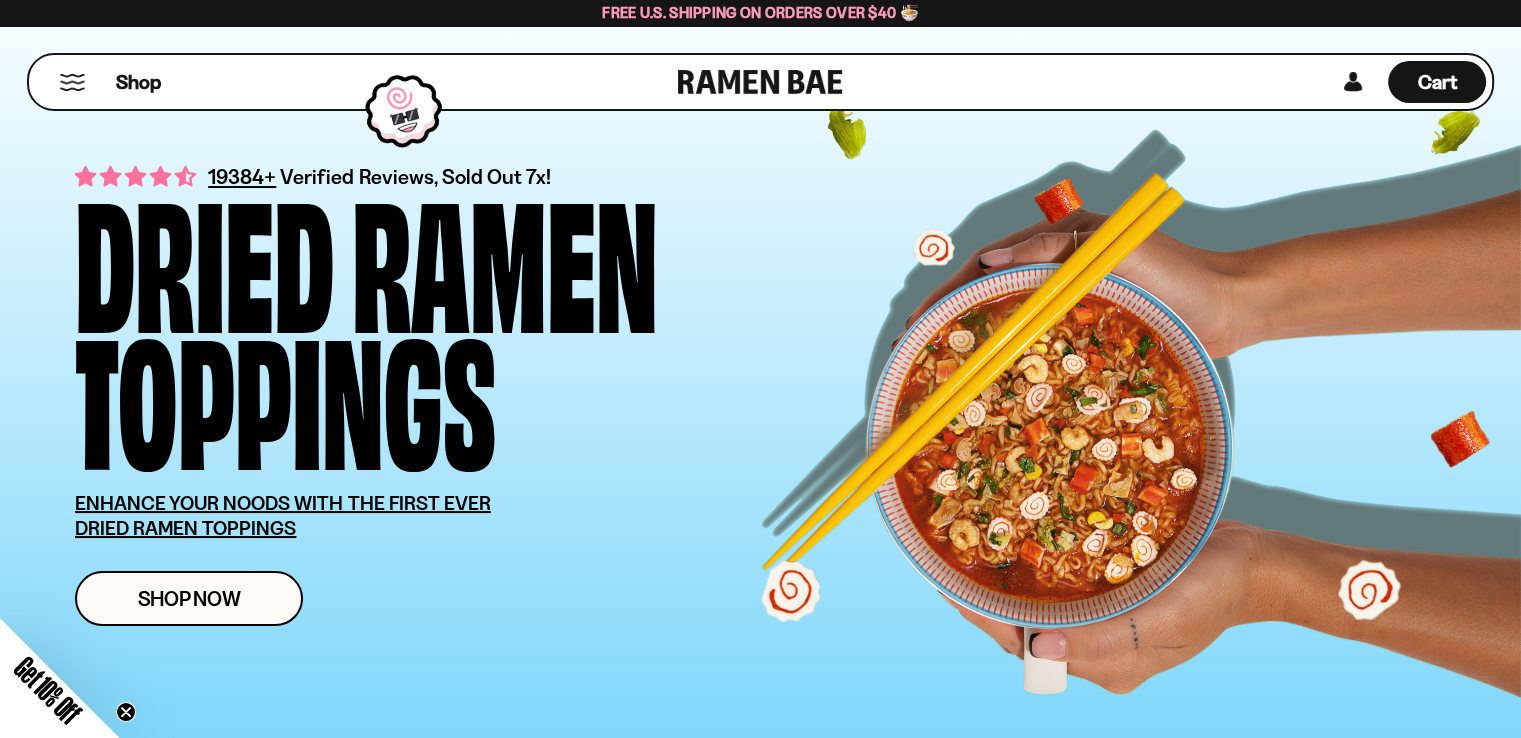 scroll, scrollTop: 0, scrollLeft: 0, axis: both 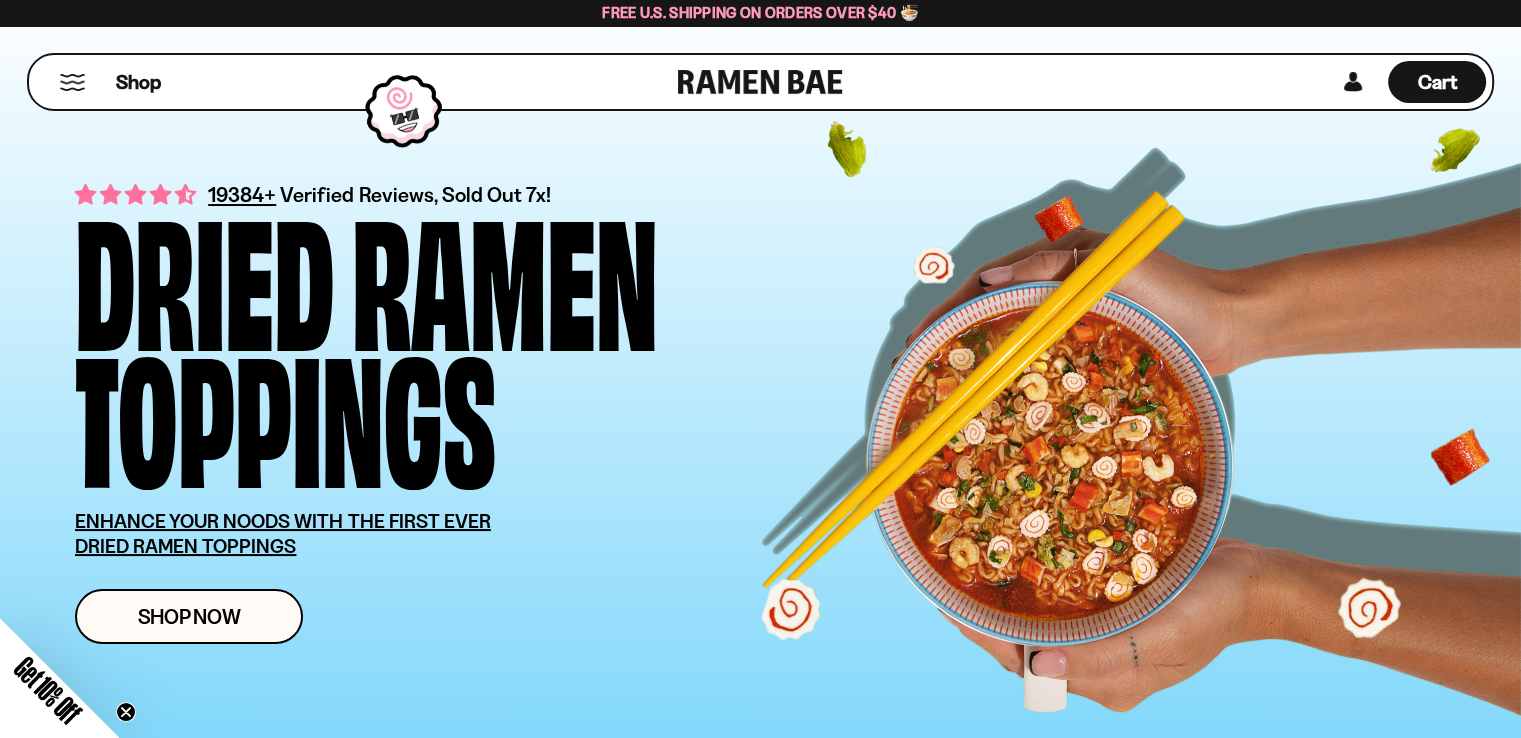 click at bounding box center [72, 82] 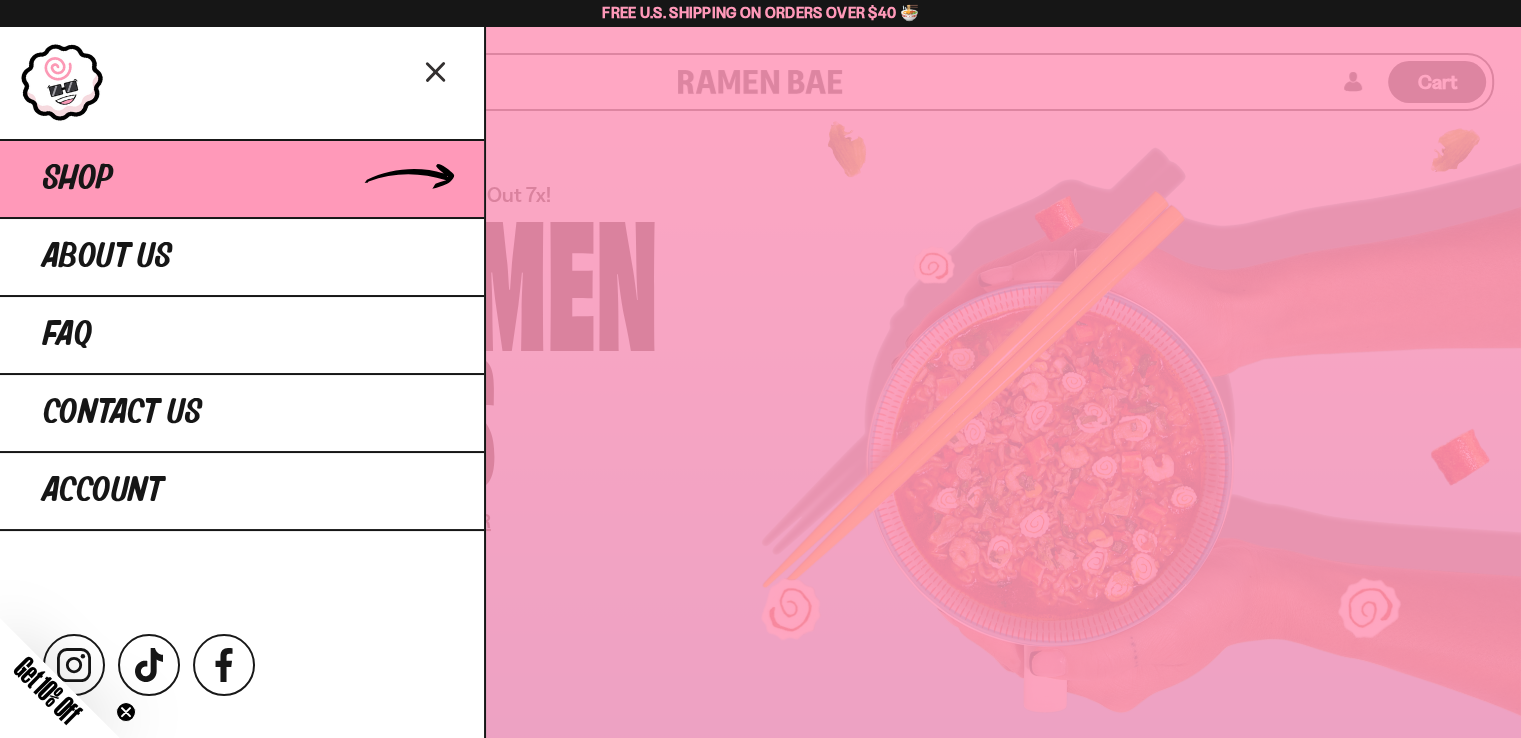 click on "Shop" at bounding box center (242, 178) 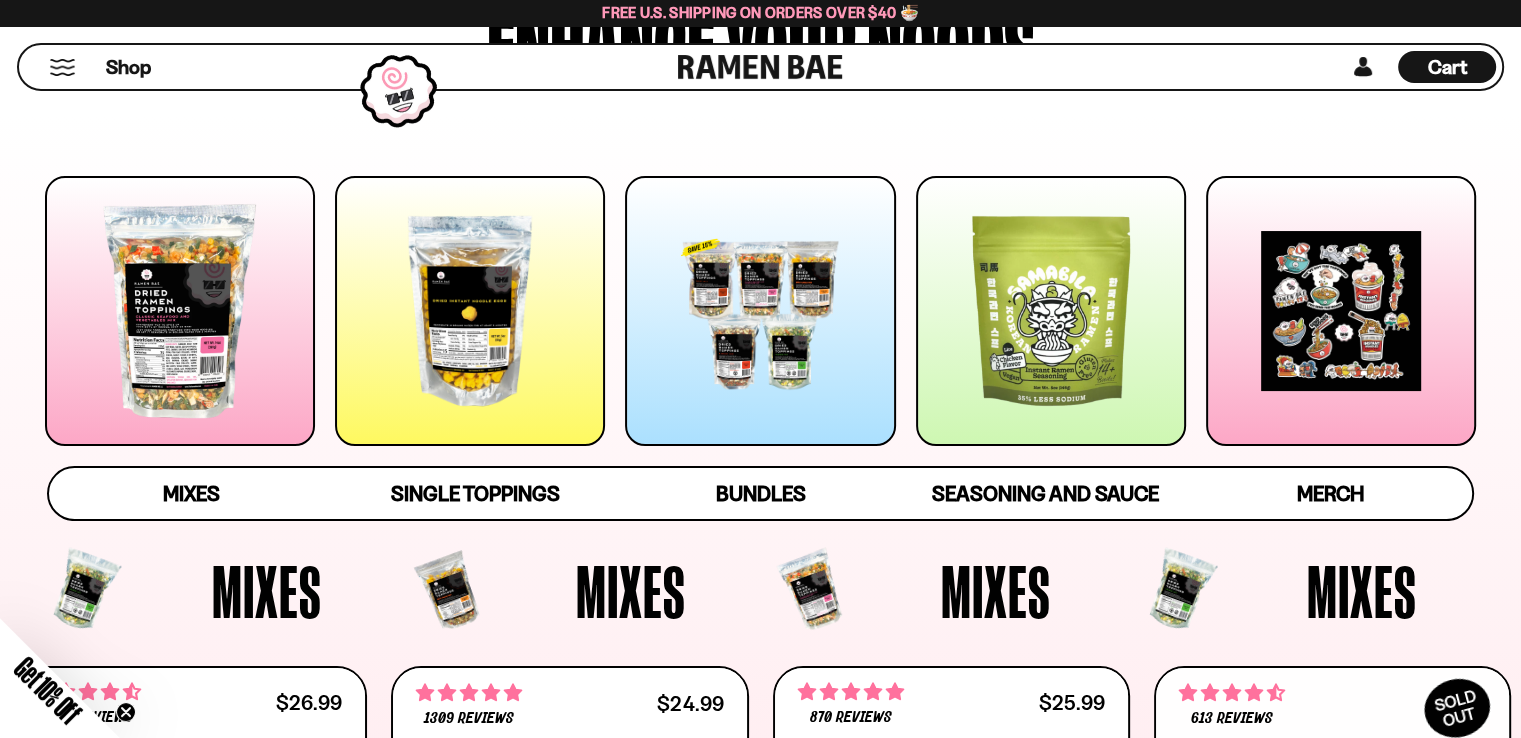 scroll, scrollTop: 200, scrollLeft: 0, axis: vertical 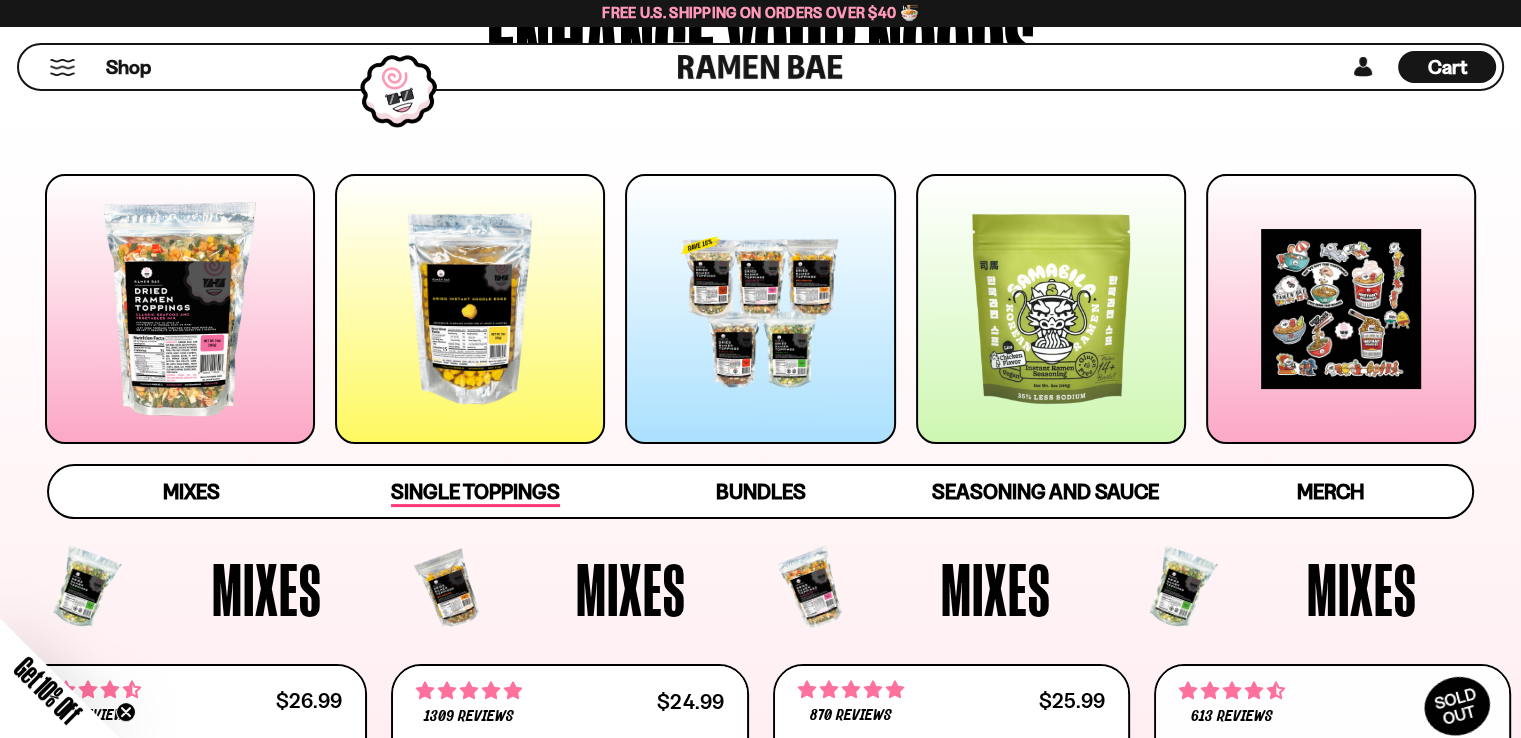 click on "Single Toppings" at bounding box center [475, 493] 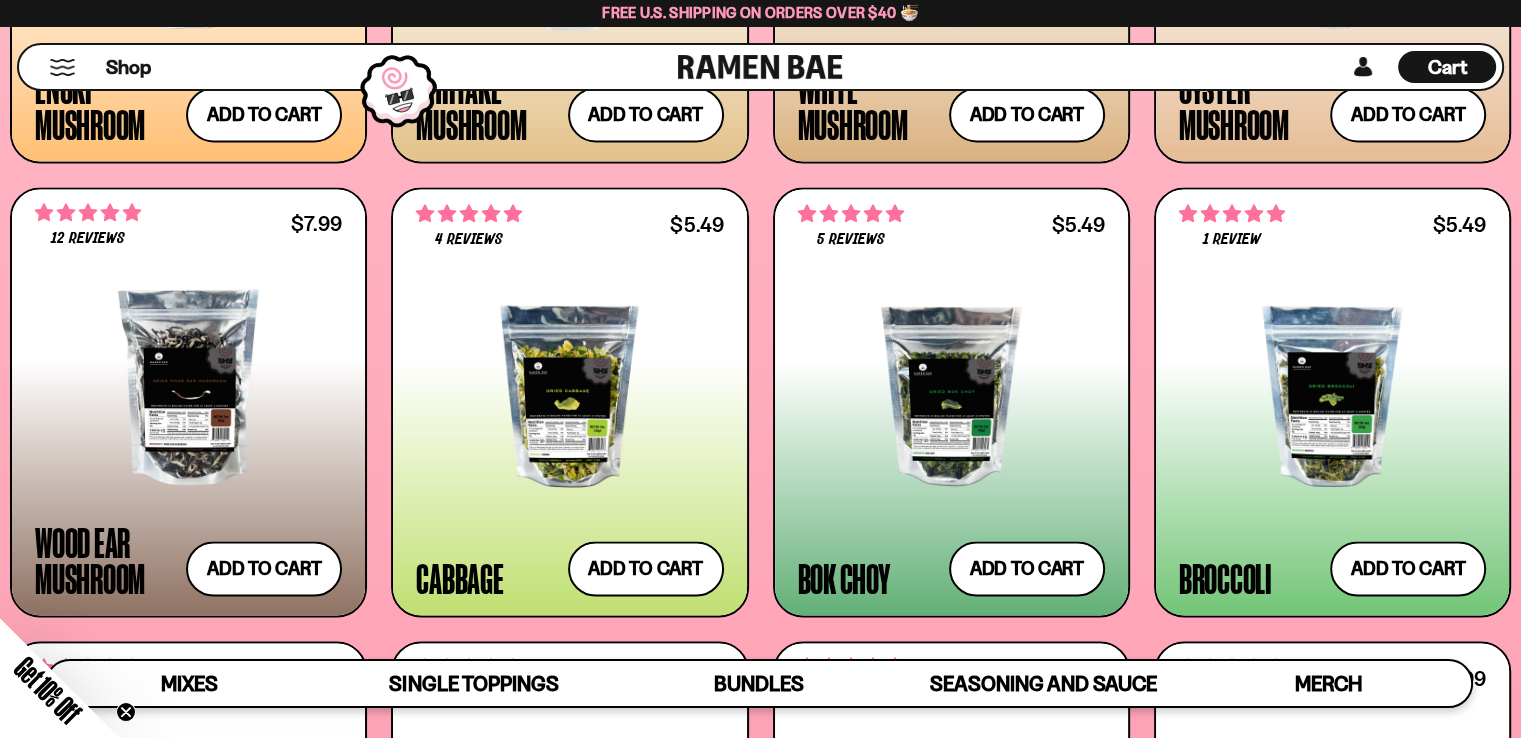 scroll, scrollTop: 3092, scrollLeft: 0, axis: vertical 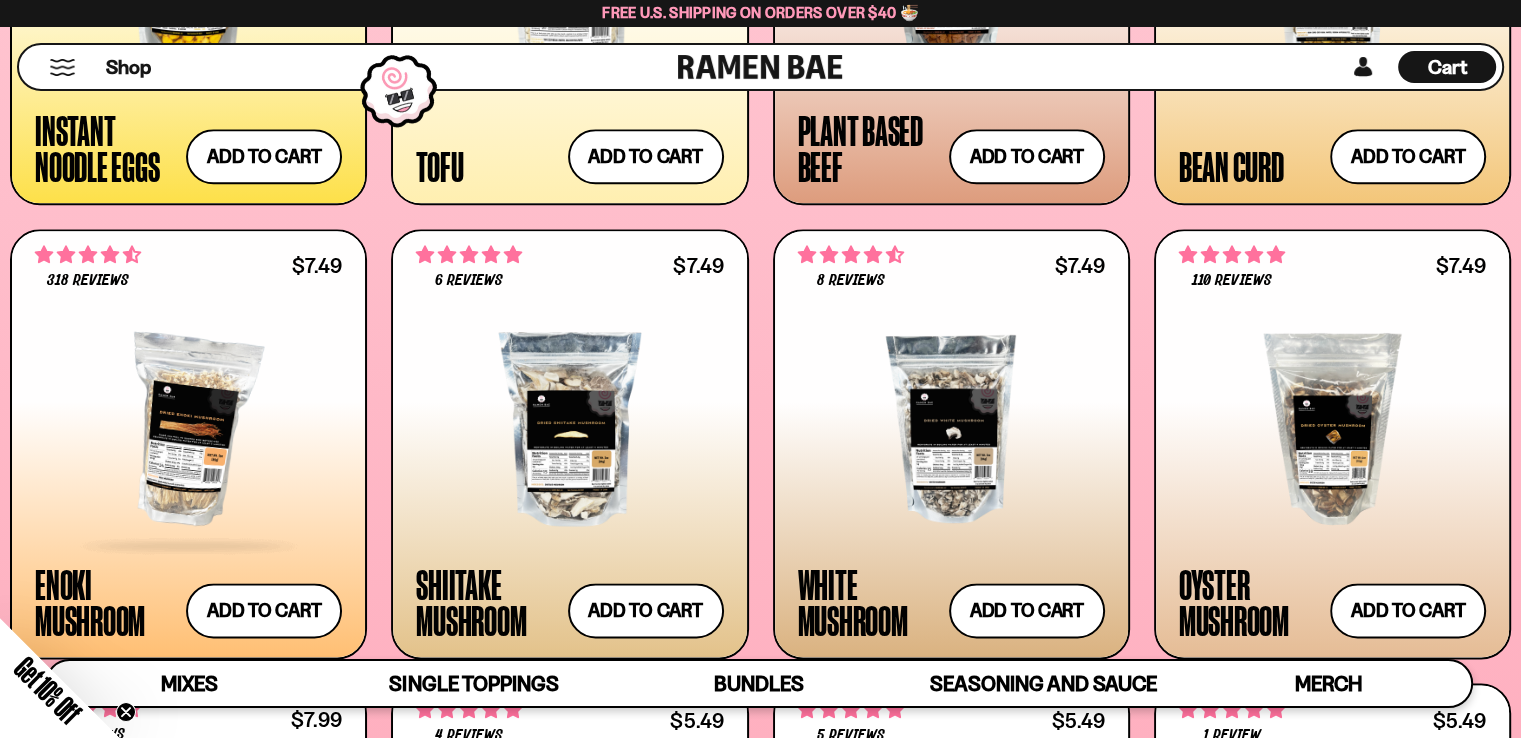 click at bounding box center (188, 429) 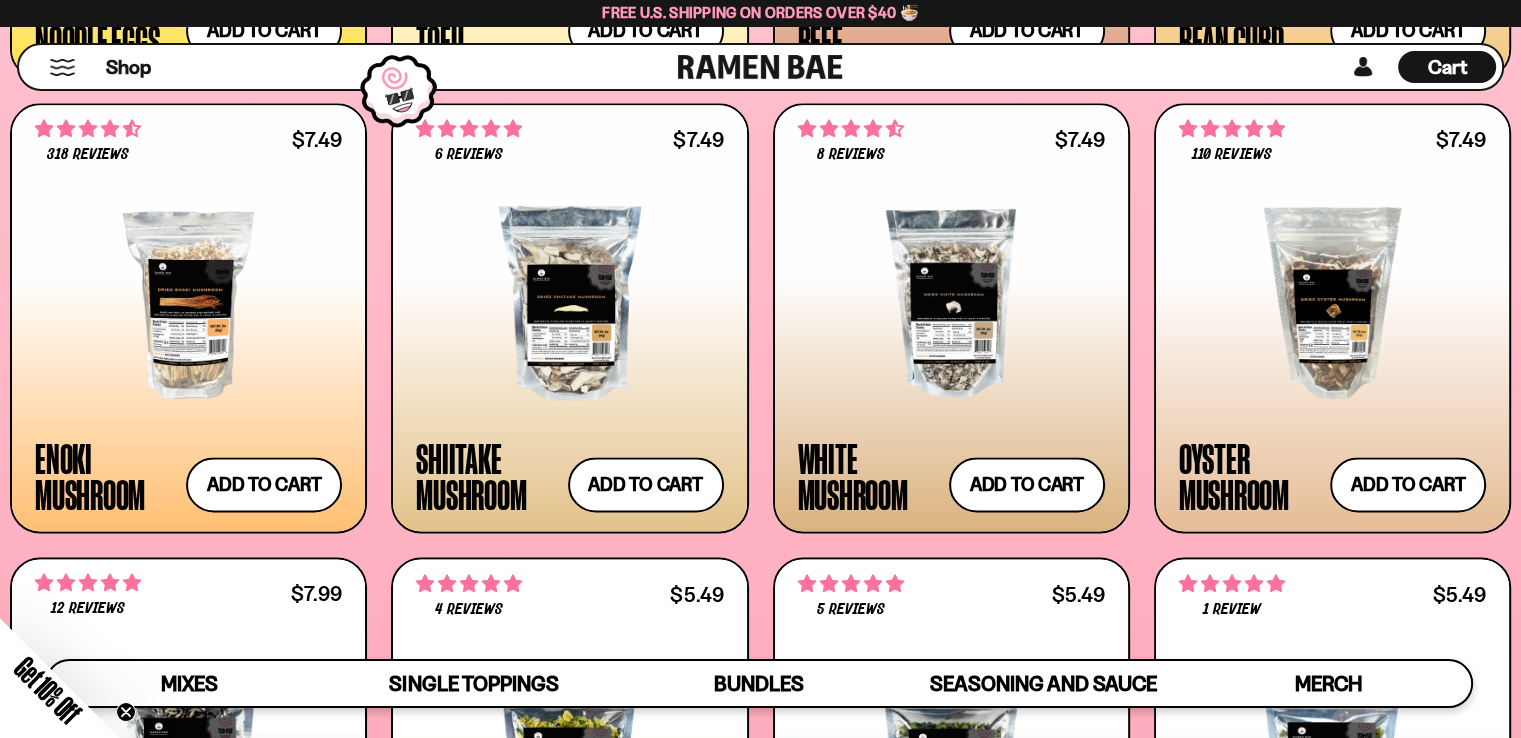 scroll, scrollTop: 2676, scrollLeft: 0, axis: vertical 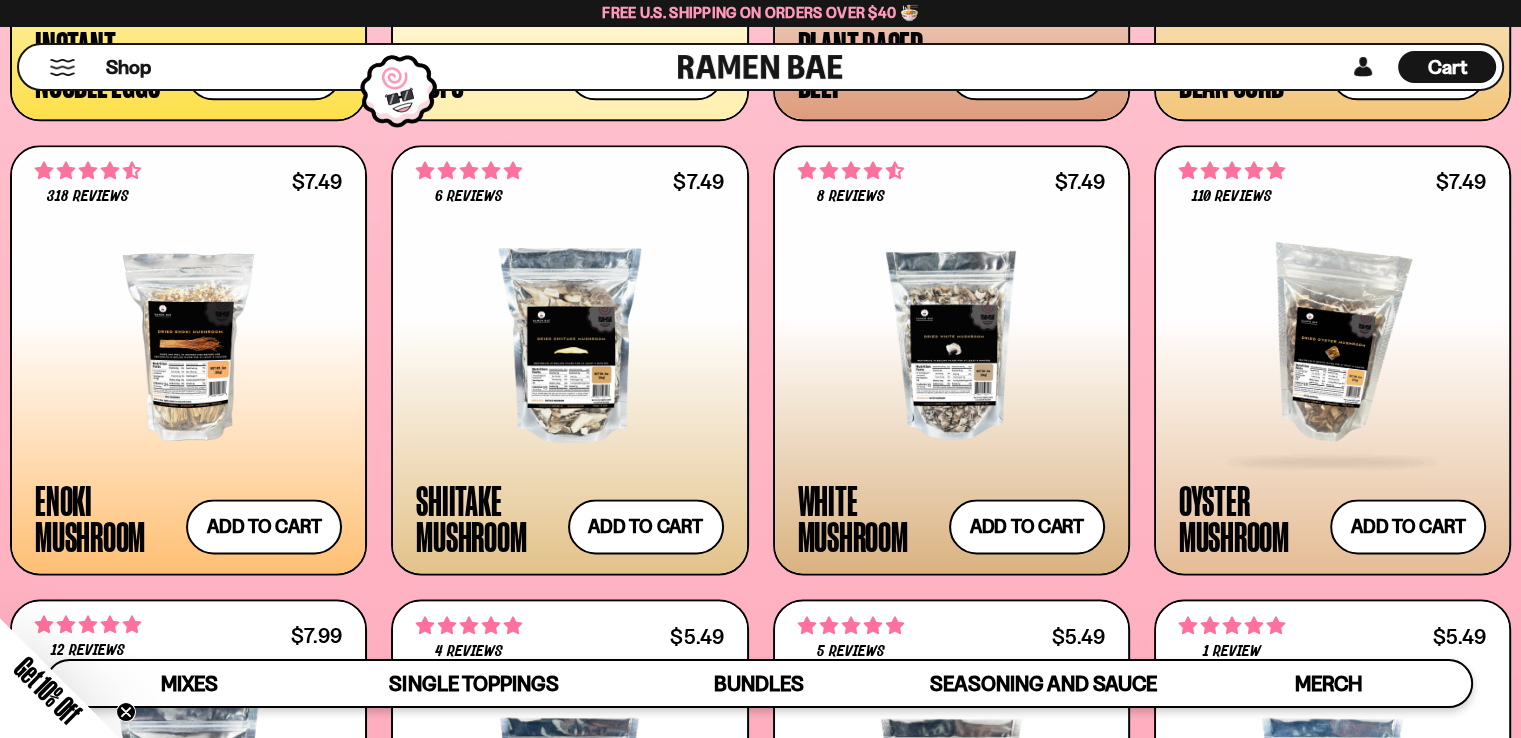click at bounding box center (1332, 345) 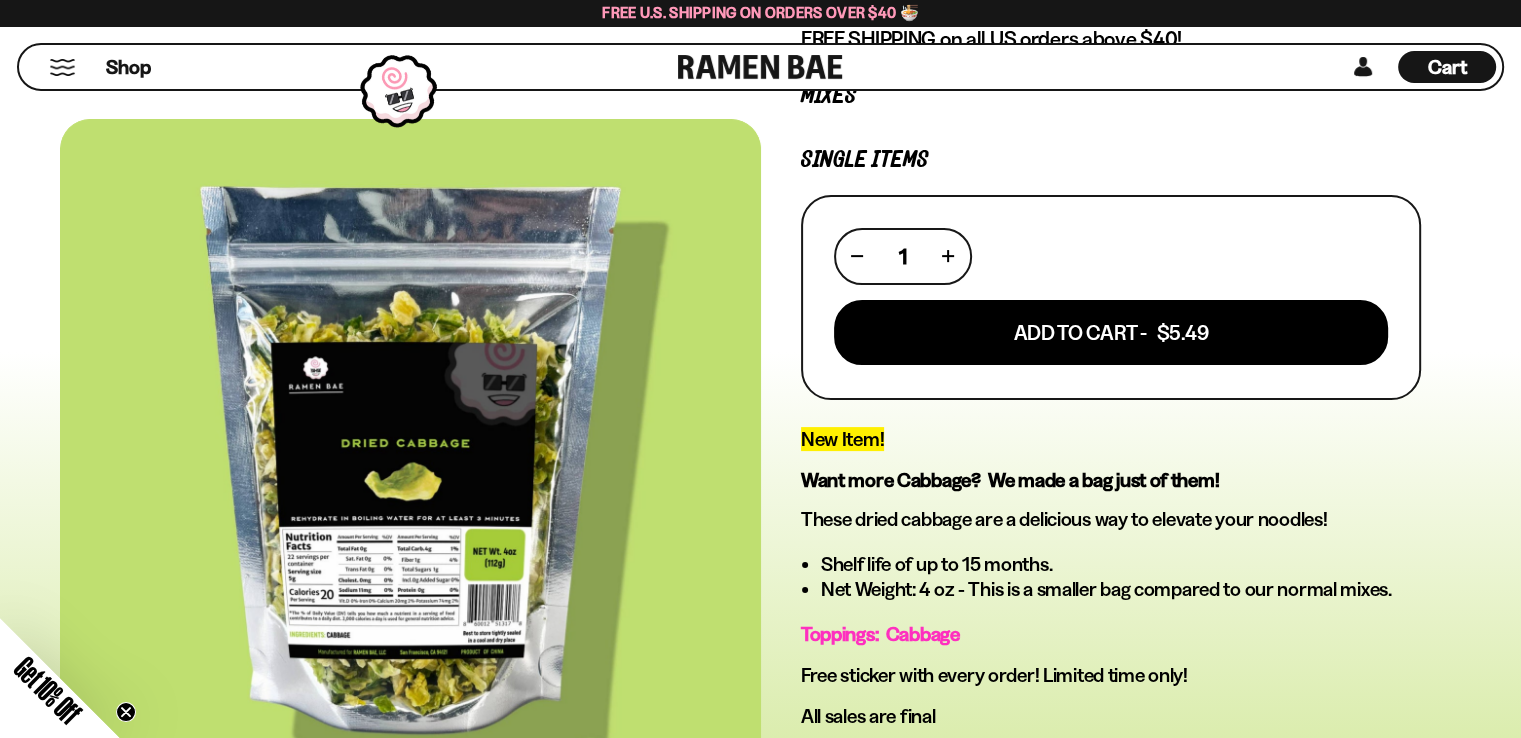 scroll, scrollTop: 500, scrollLeft: 0, axis: vertical 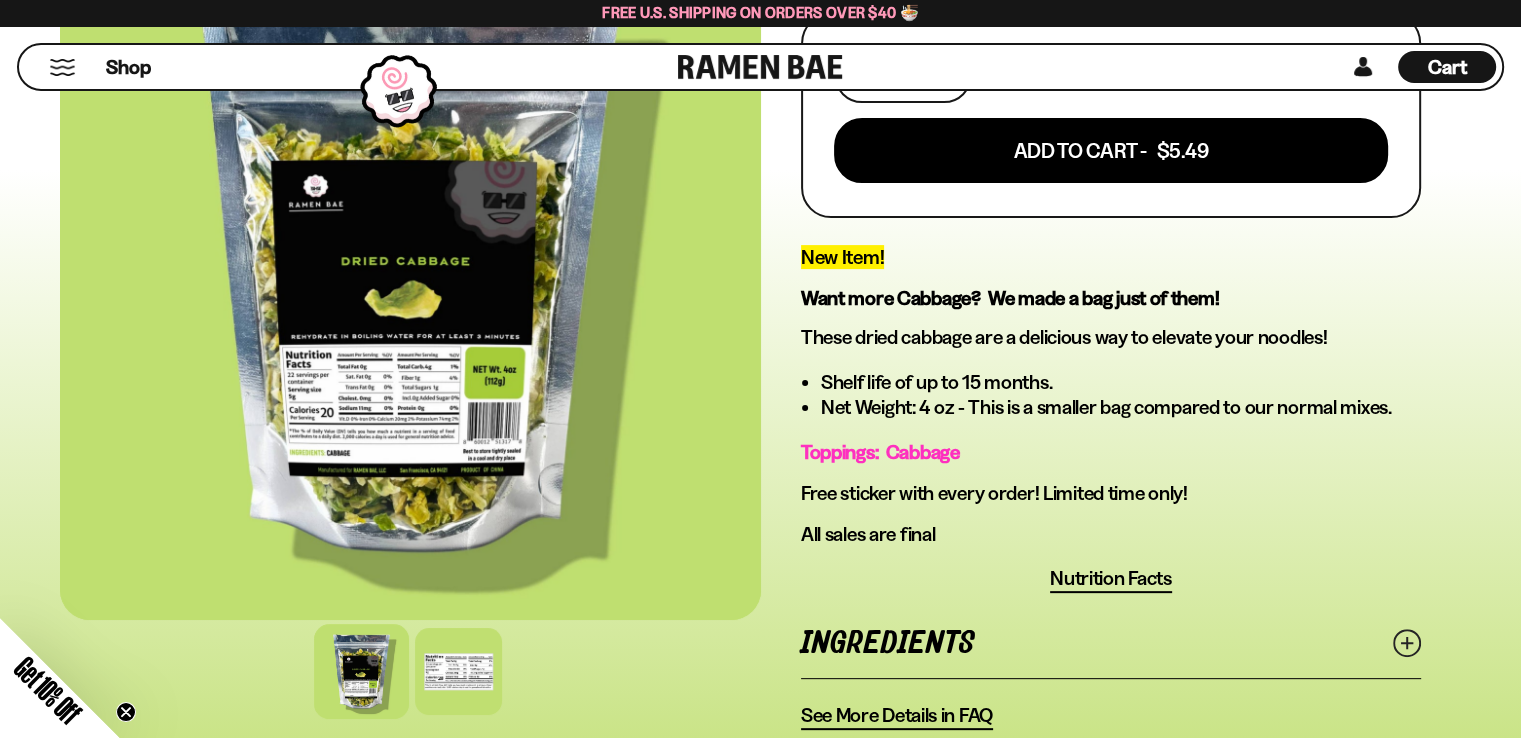 click at bounding box center [410, 278] 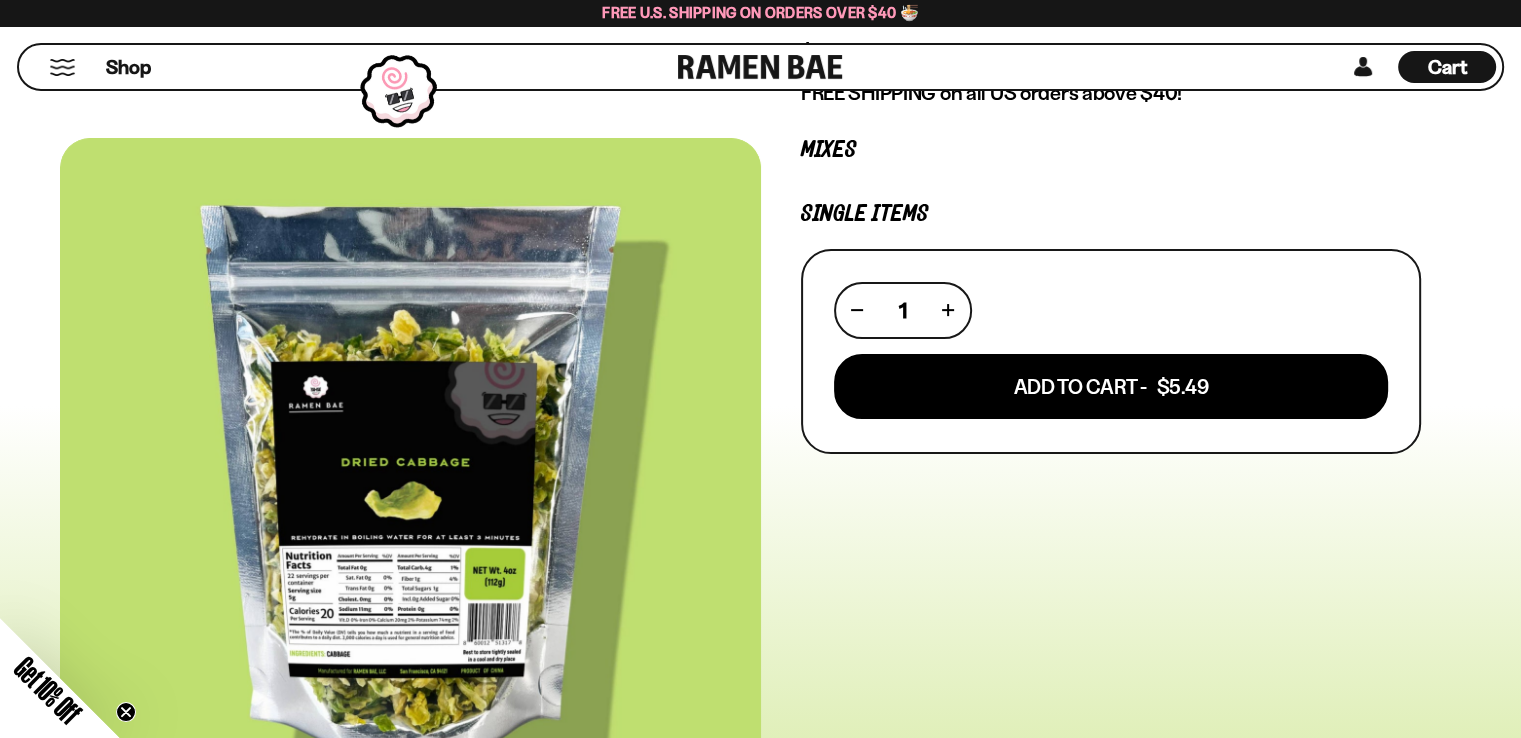 scroll, scrollTop: 600, scrollLeft: 0, axis: vertical 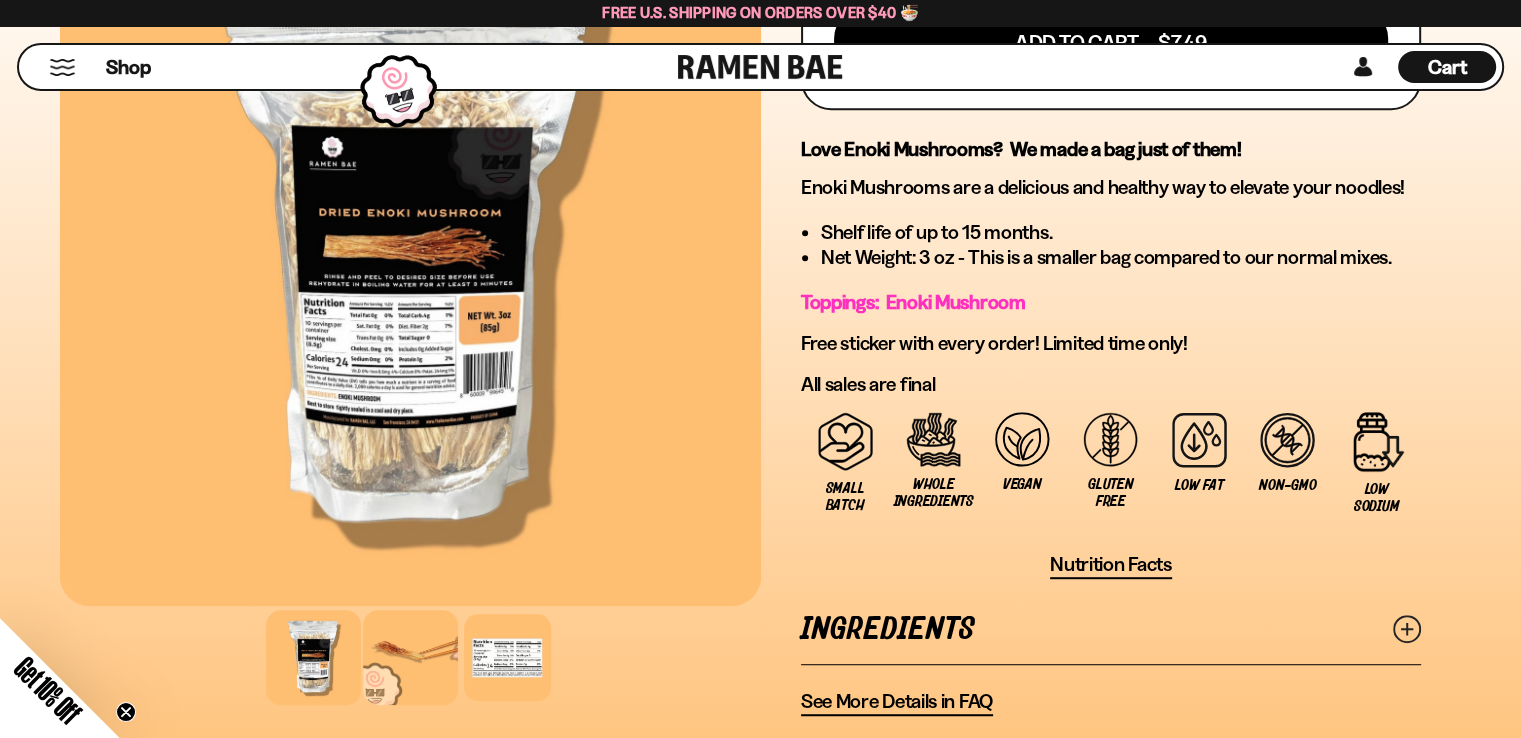 click at bounding box center [410, 657] 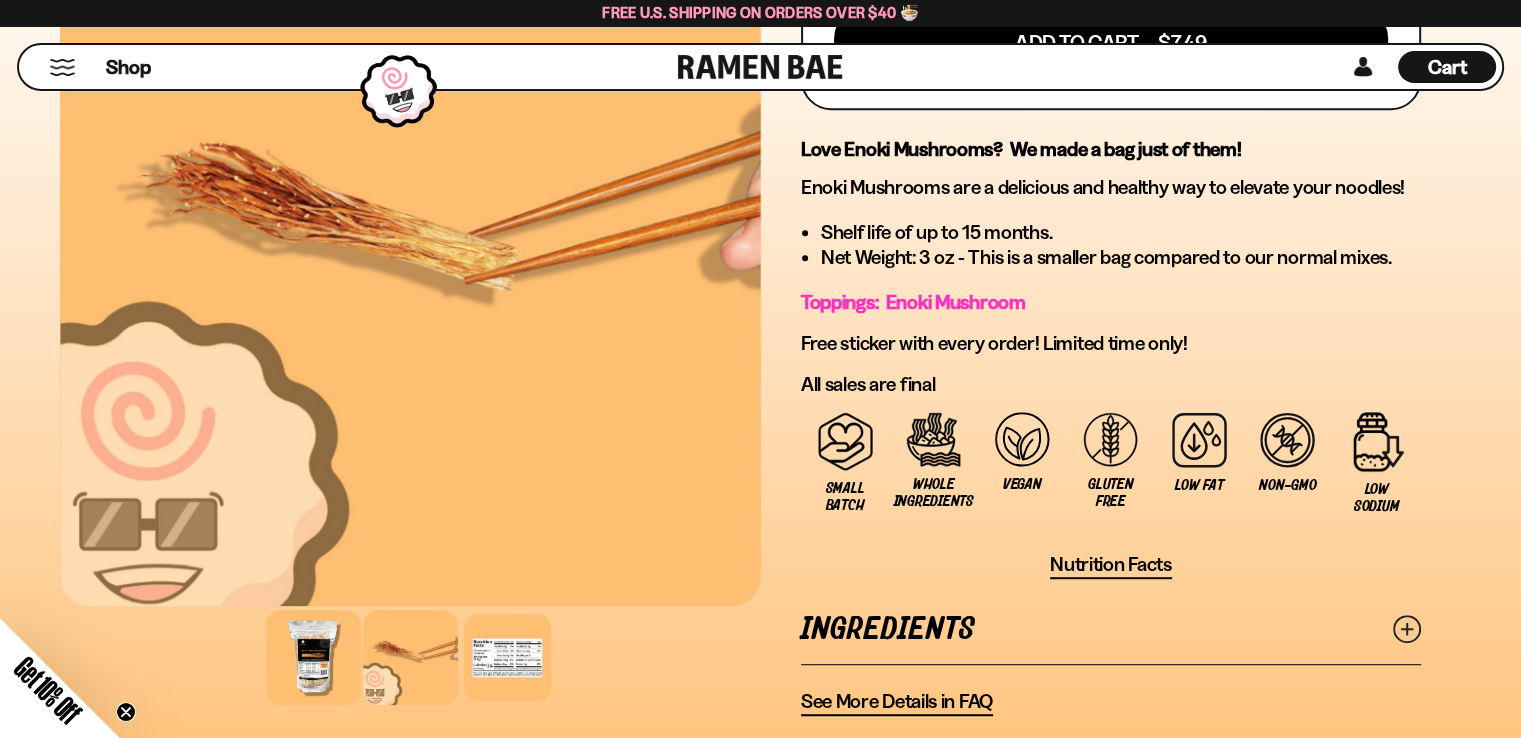 click at bounding box center [313, 657] 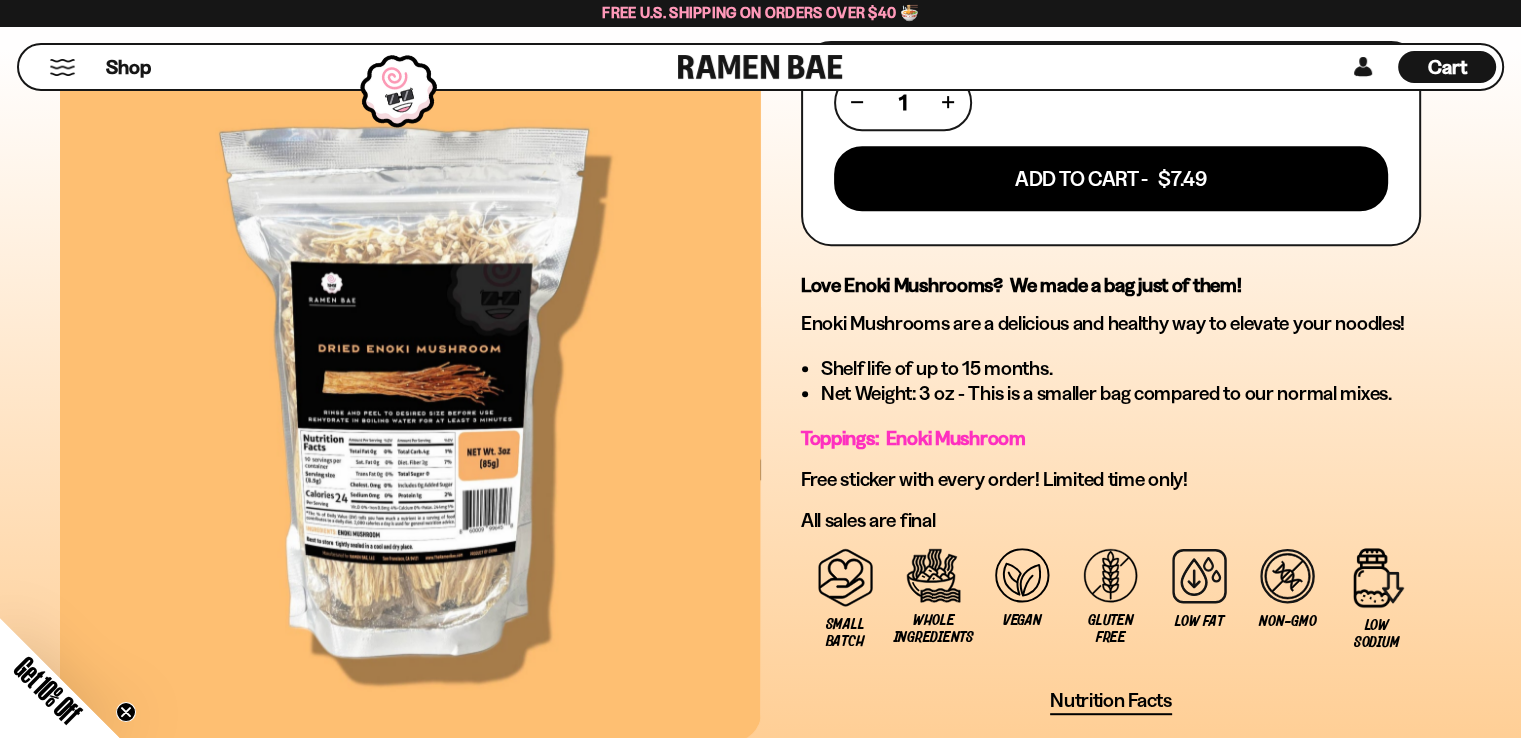 scroll, scrollTop: 700, scrollLeft: 0, axis: vertical 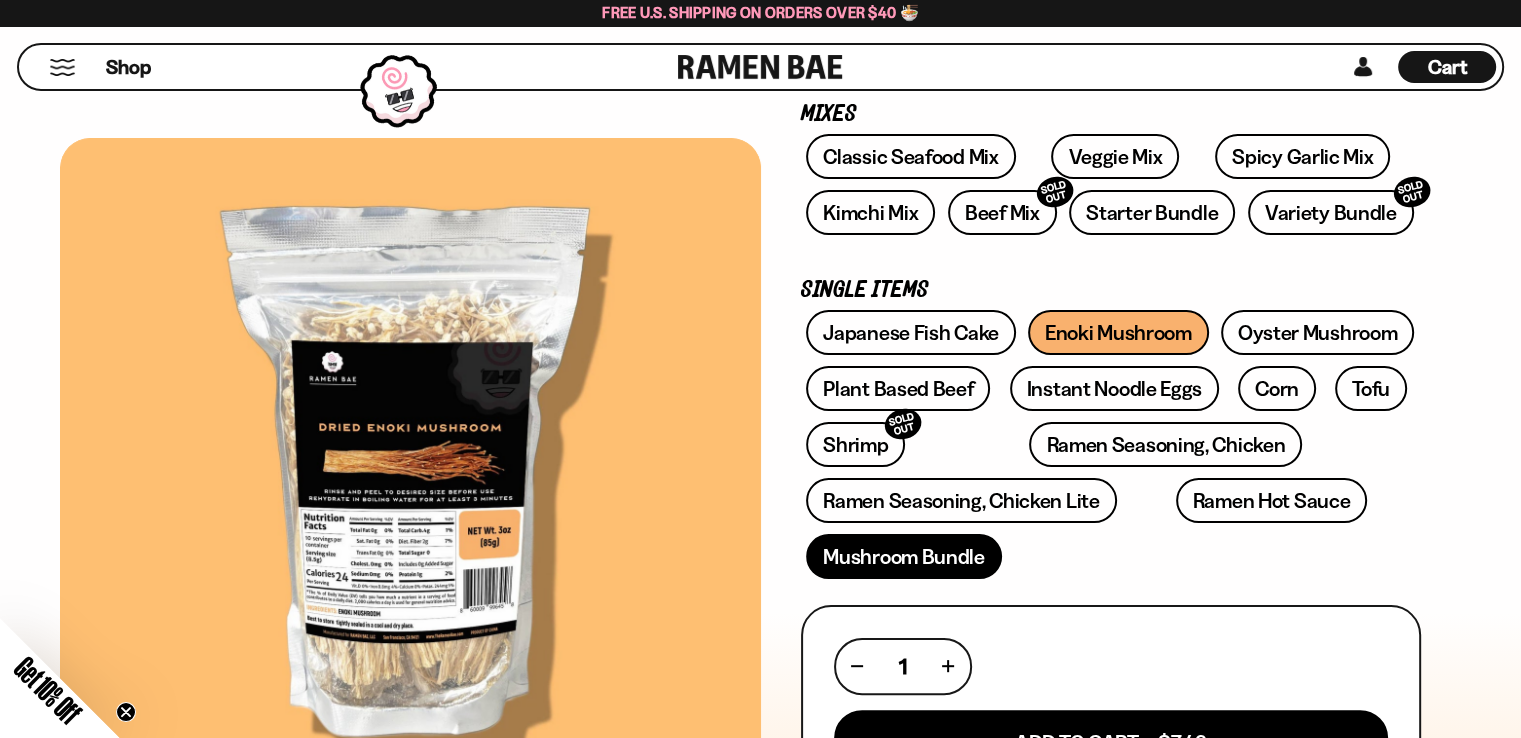 click on "Mushroom Bundle" at bounding box center (904, 556) 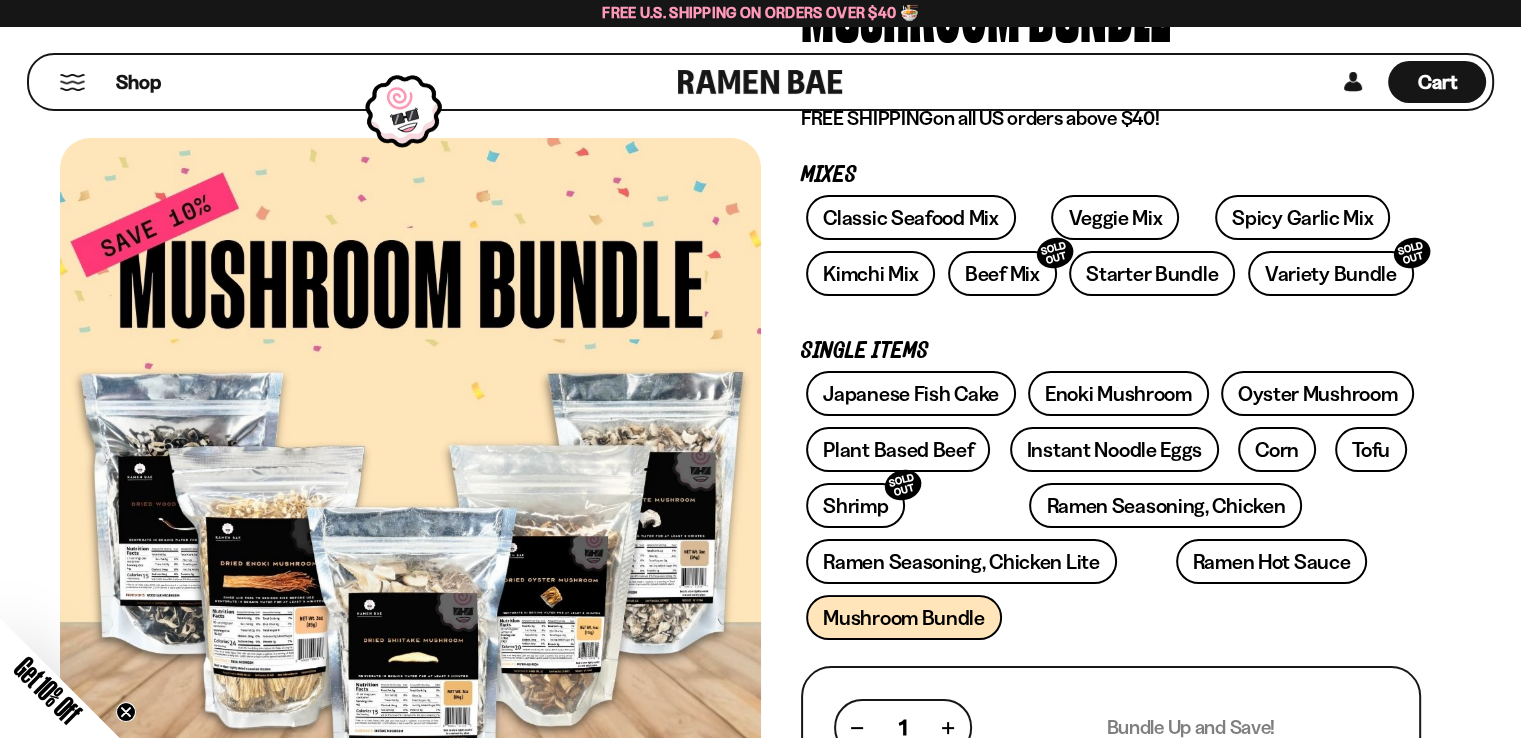 scroll, scrollTop: 0, scrollLeft: 0, axis: both 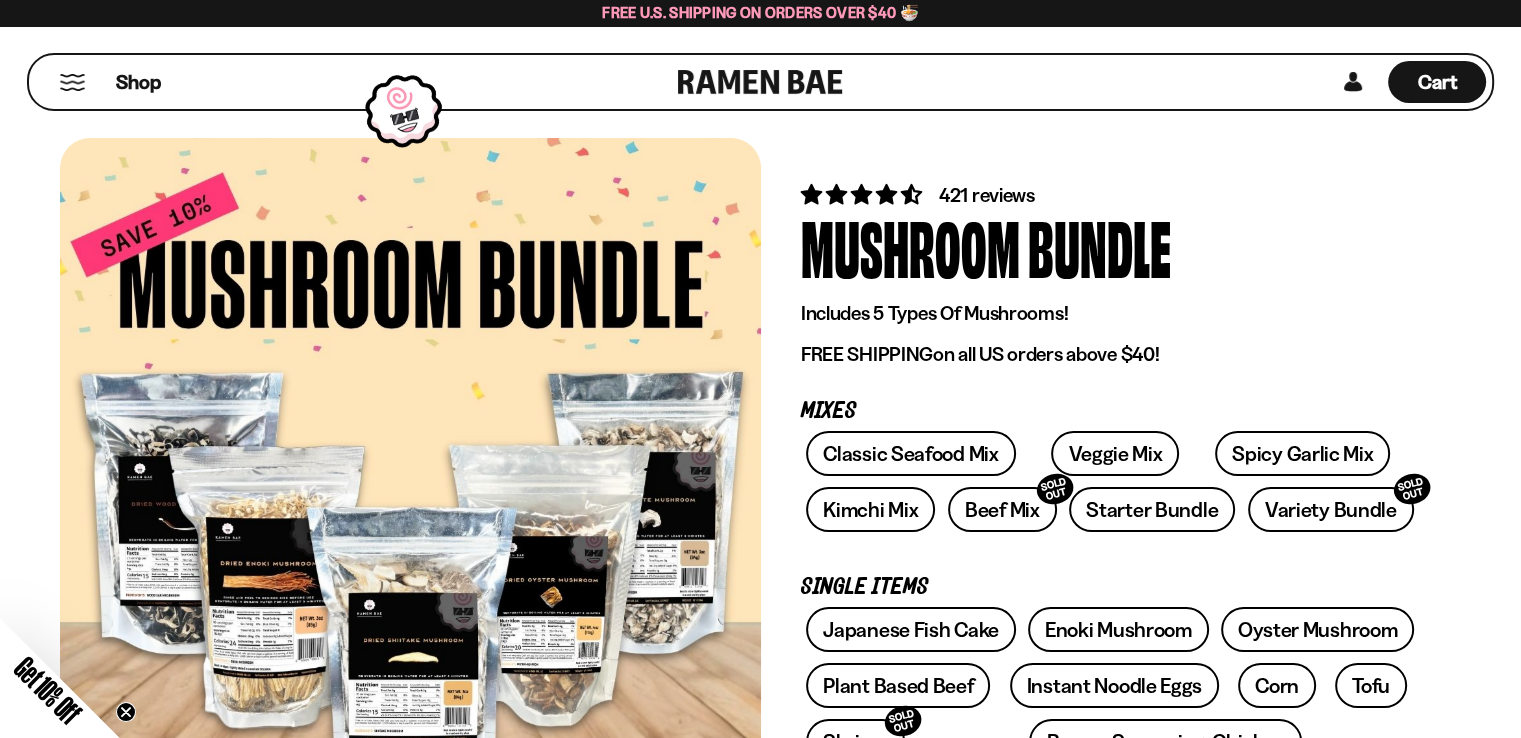 drag, startPoint x: 670, startPoint y: 607, endPoint x: 672, endPoint y: 597, distance: 10.198039 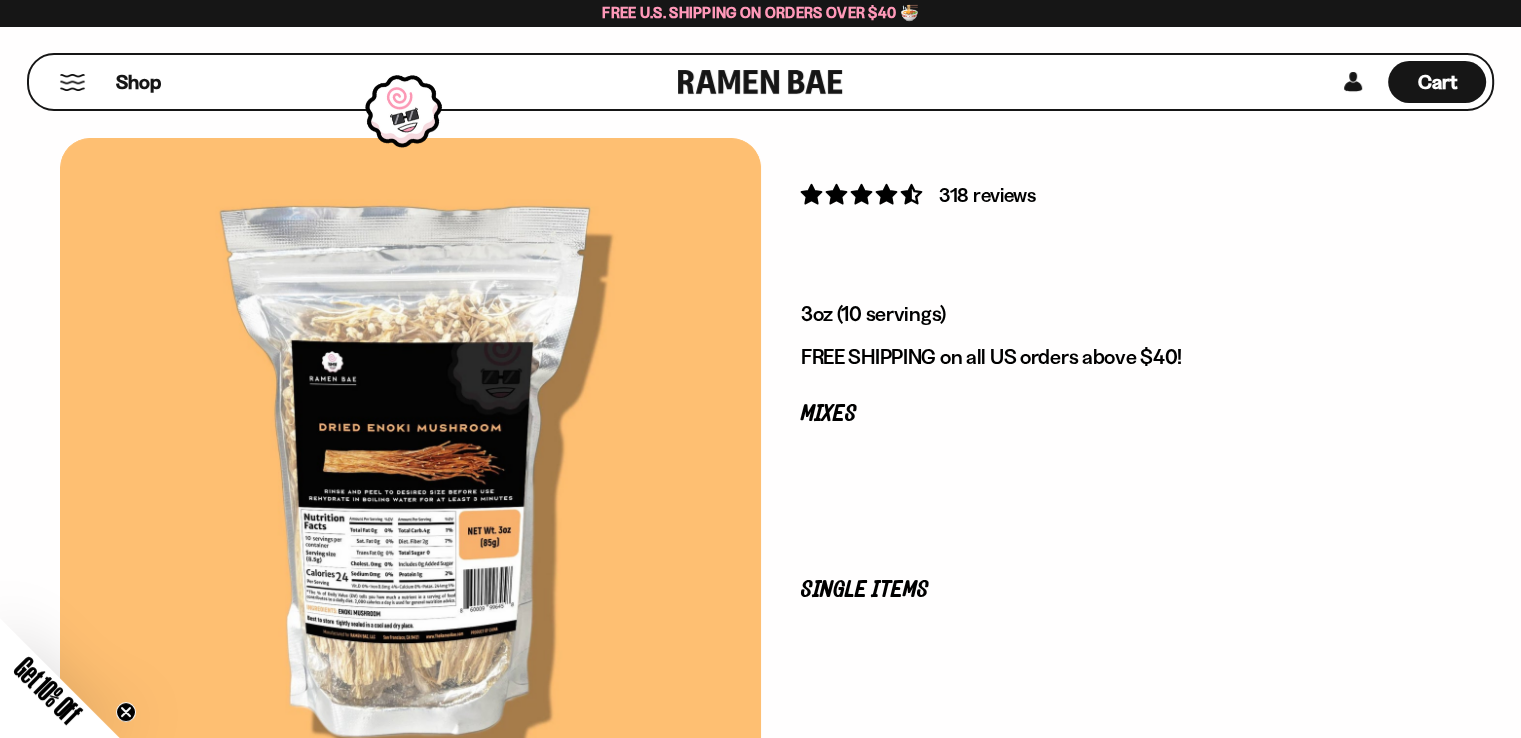 scroll, scrollTop: 300, scrollLeft: 0, axis: vertical 